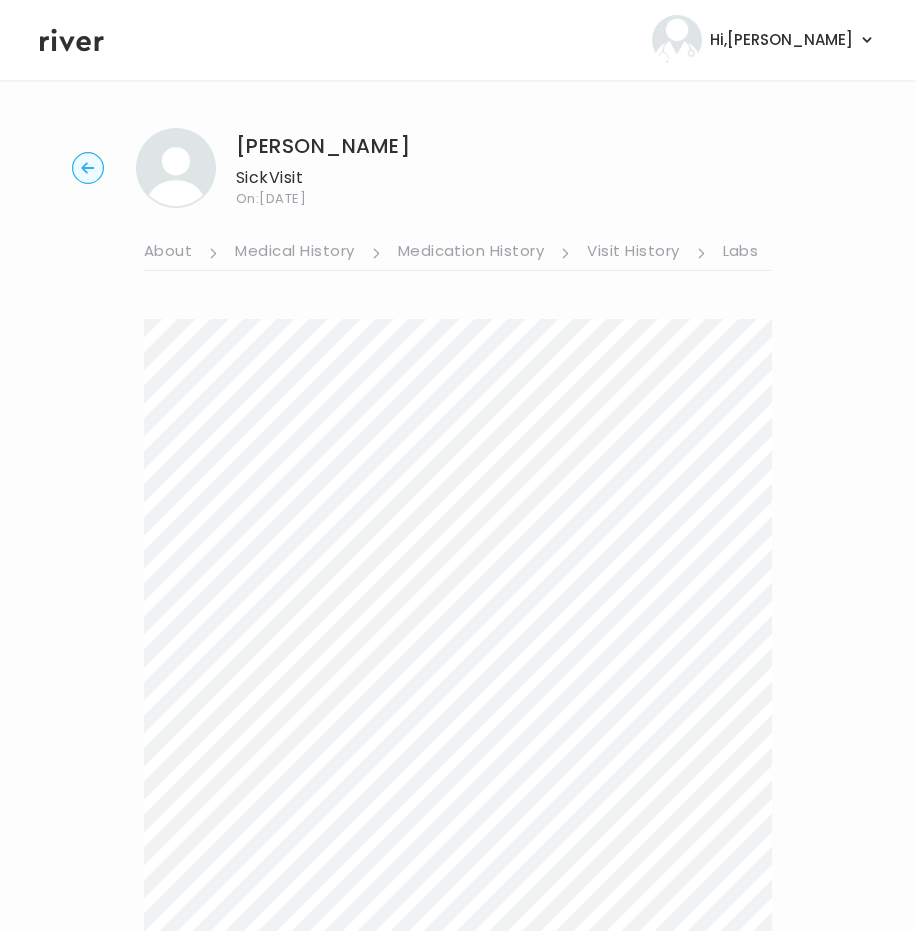 scroll, scrollTop: 0, scrollLeft: 0, axis: both 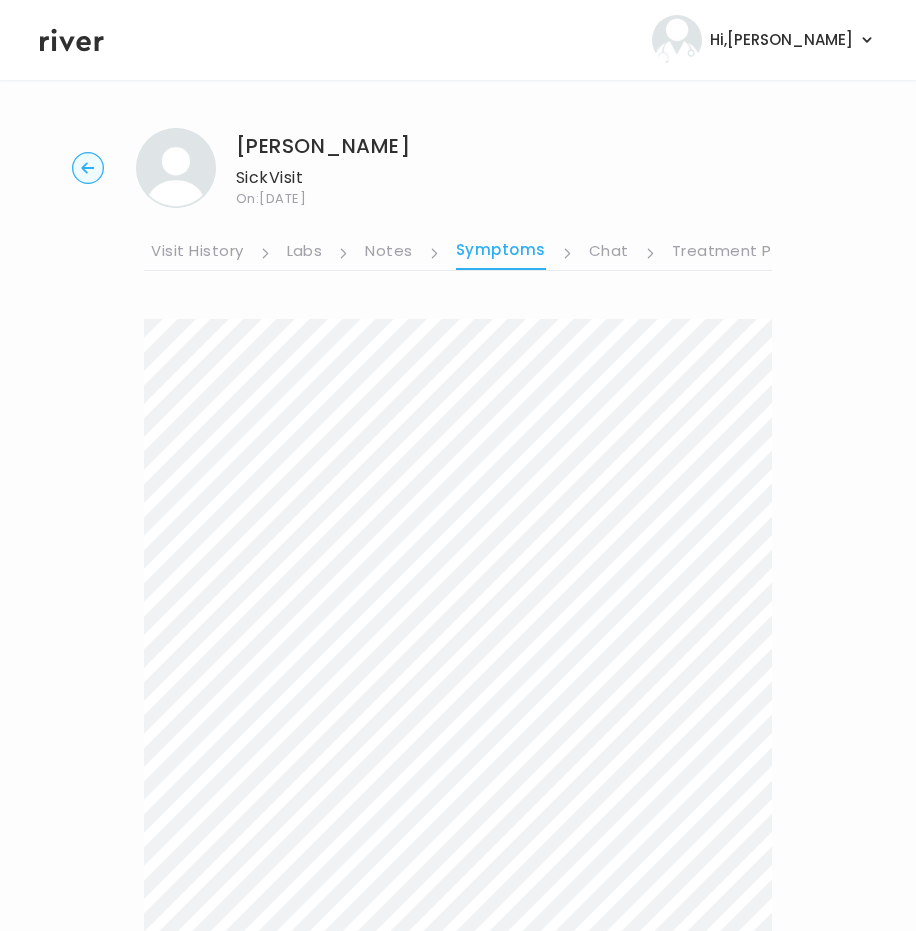 click 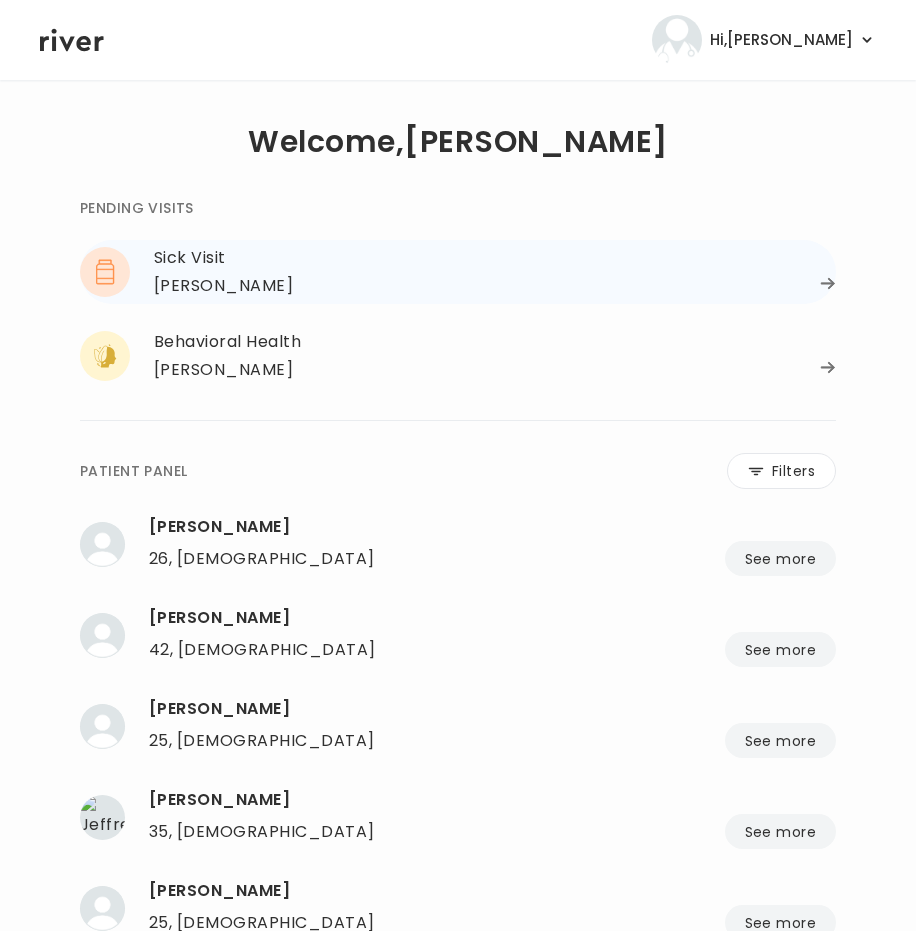 click on "Janet Braswell" at bounding box center [223, 286] 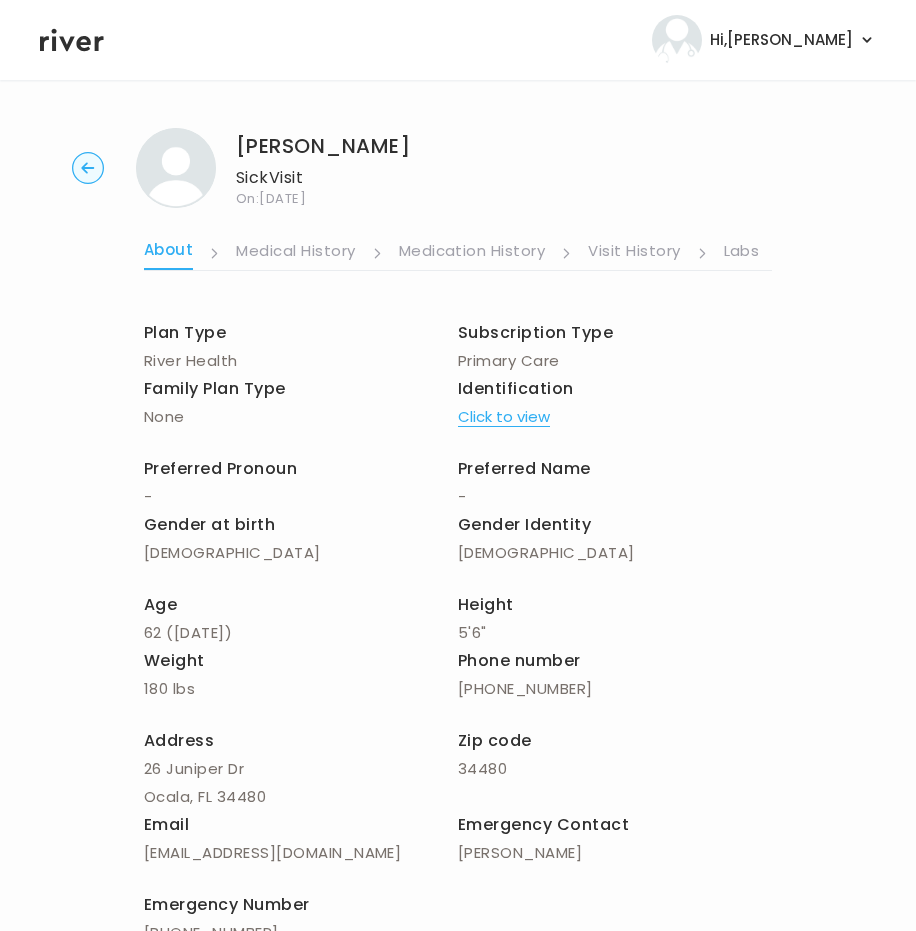 scroll, scrollTop: 0, scrollLeft: 451, axis: horizontal 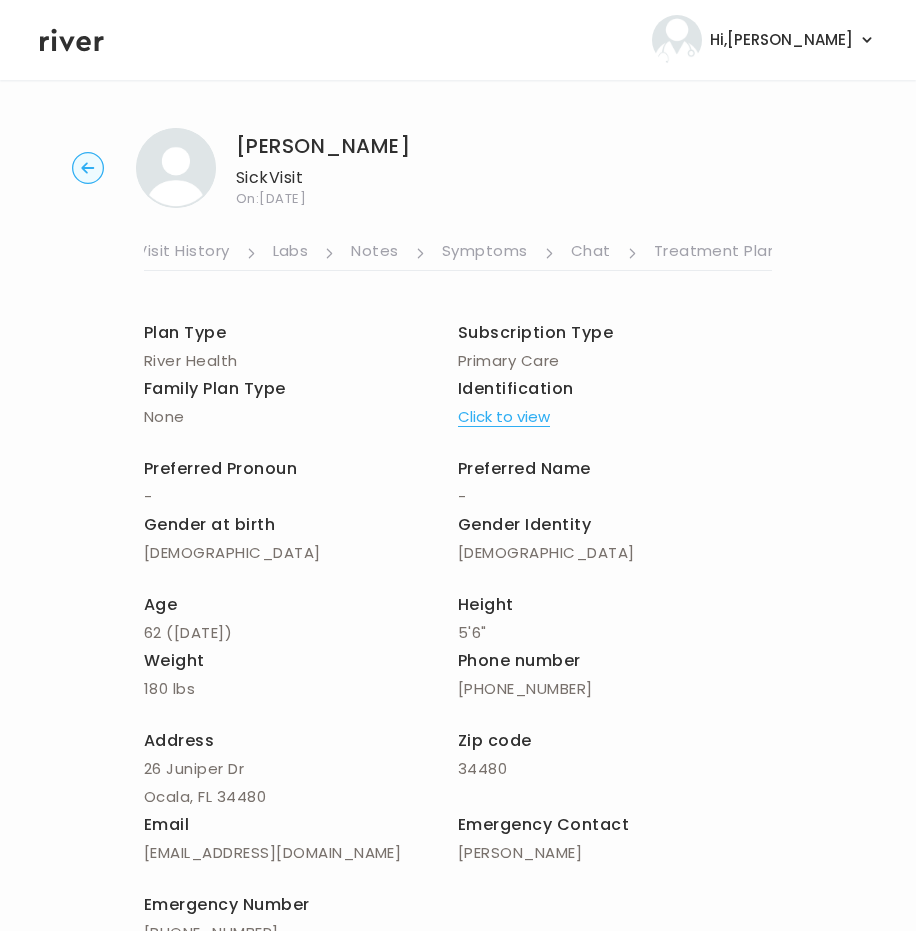 click on "Symptoms" at bounding box center (485, 253) 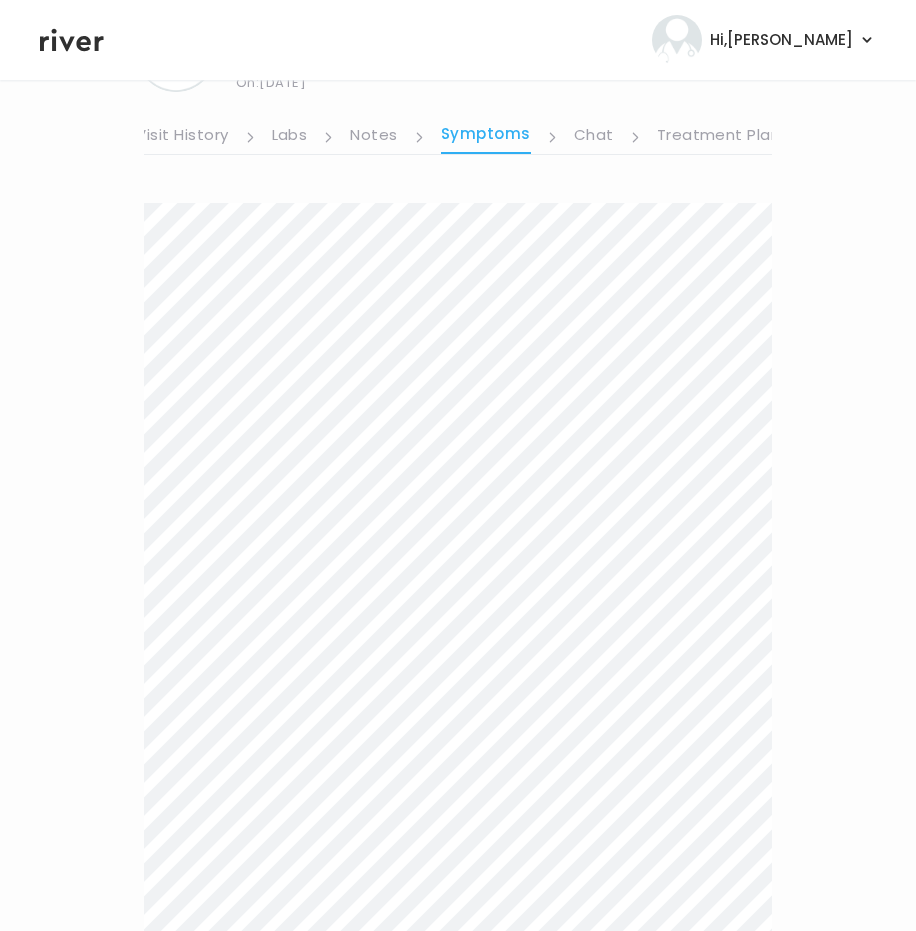 scroll, scrollTop: 0, scrollLeft: 0, axis: both 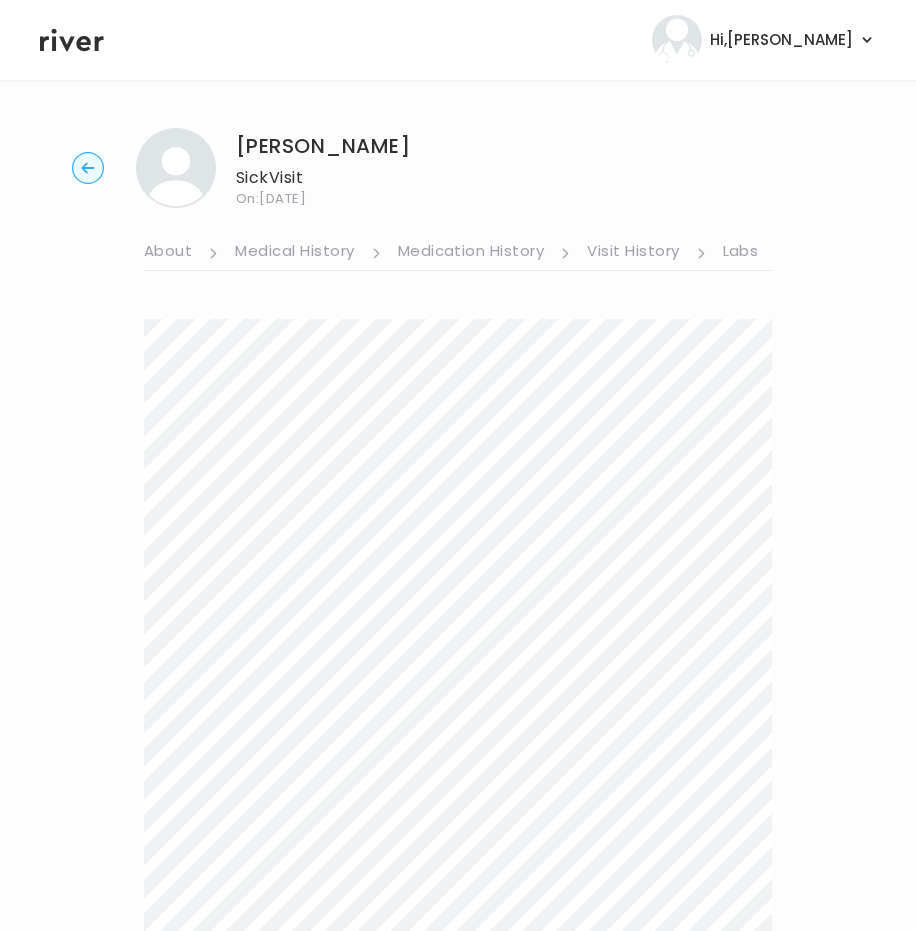 click on "About" at bounding box center (168, 253) 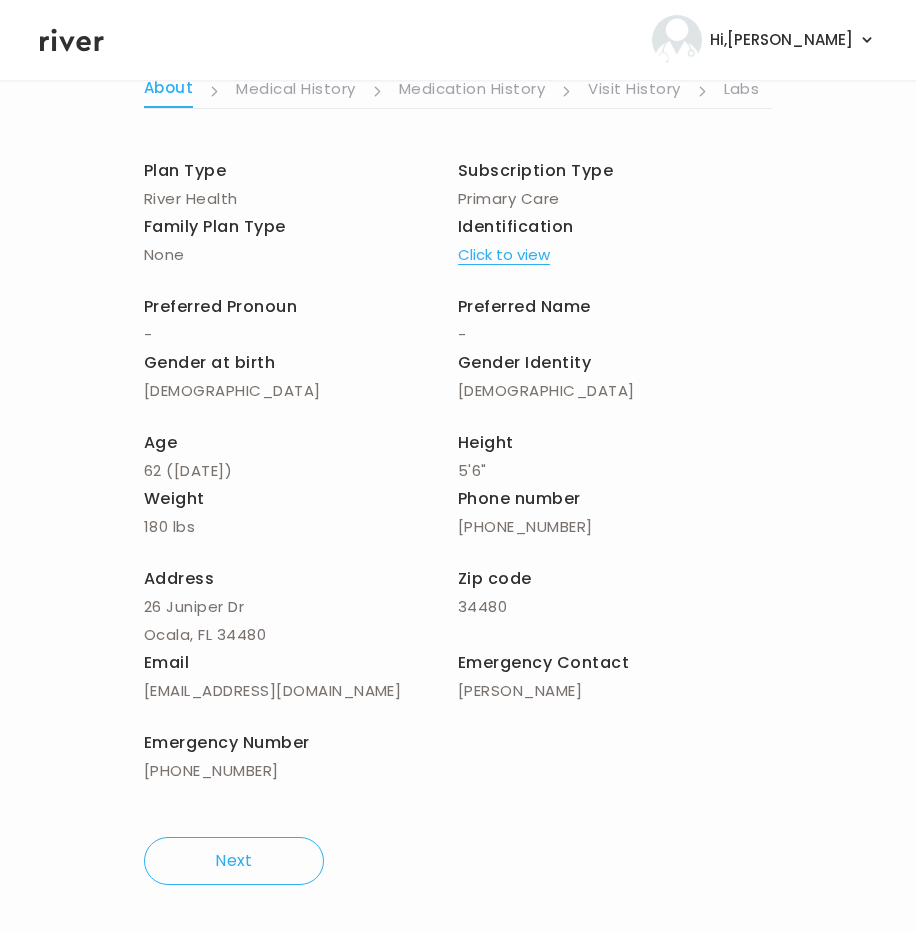 scroll, scrollTop: 0, scrollLeft: 0, axis: both 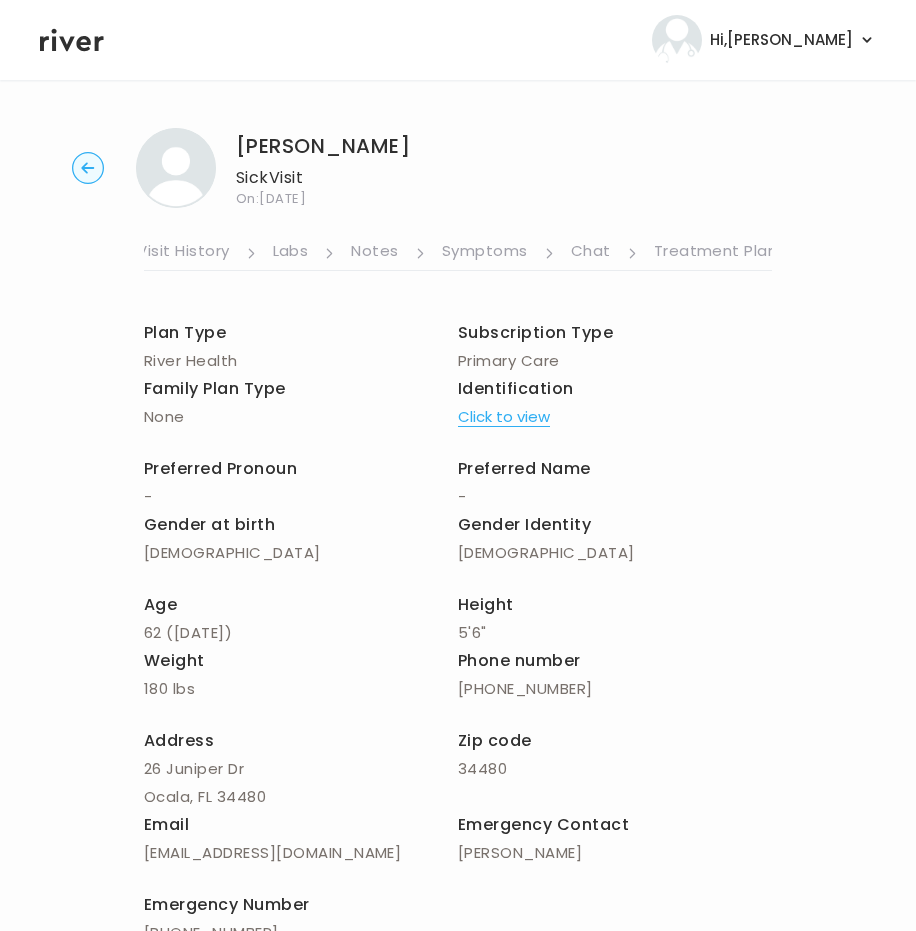 click on "Treatment Plan" at bounding box center (716, 253) 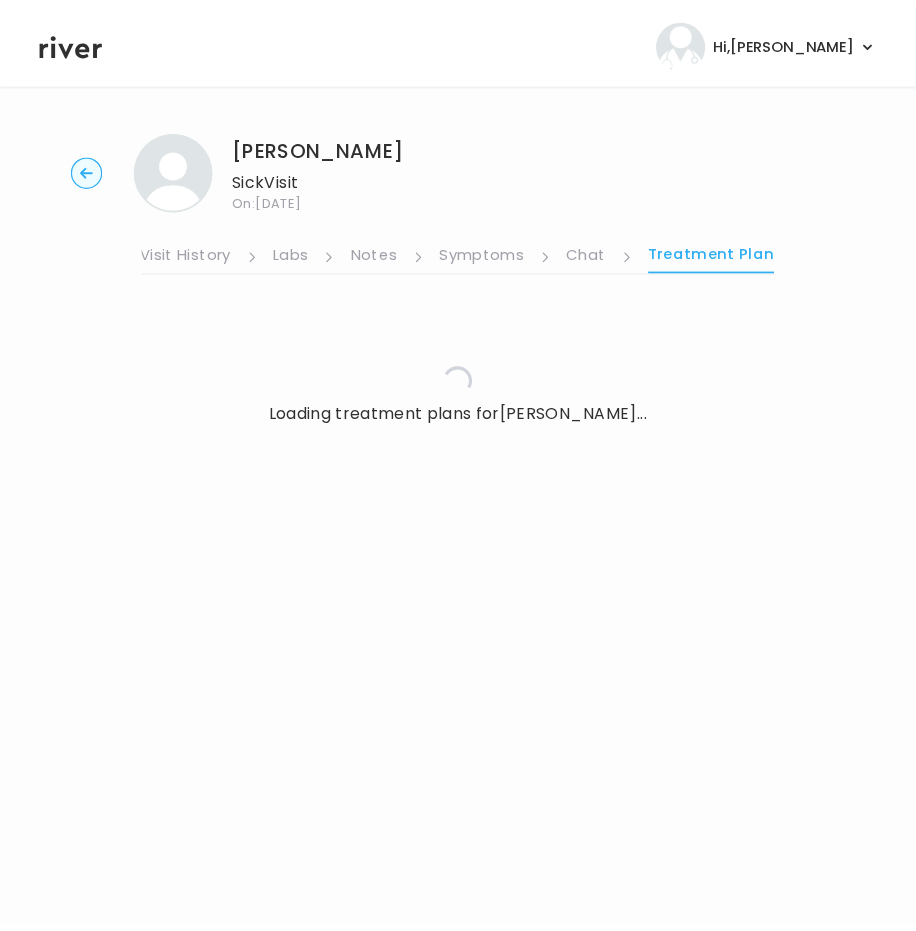scroll, scrollTop: 0, scrollLeft: 436, axis: horizontal 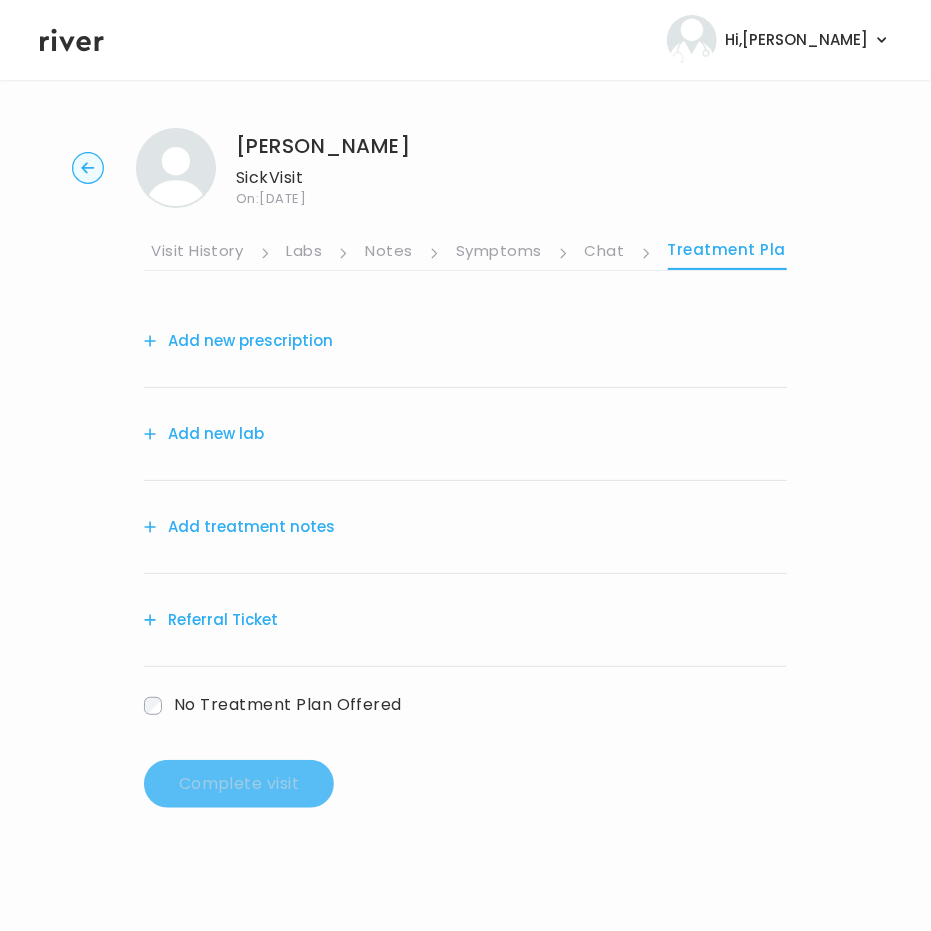 click on "Add treatment notes" at bounding box center (465, 527) 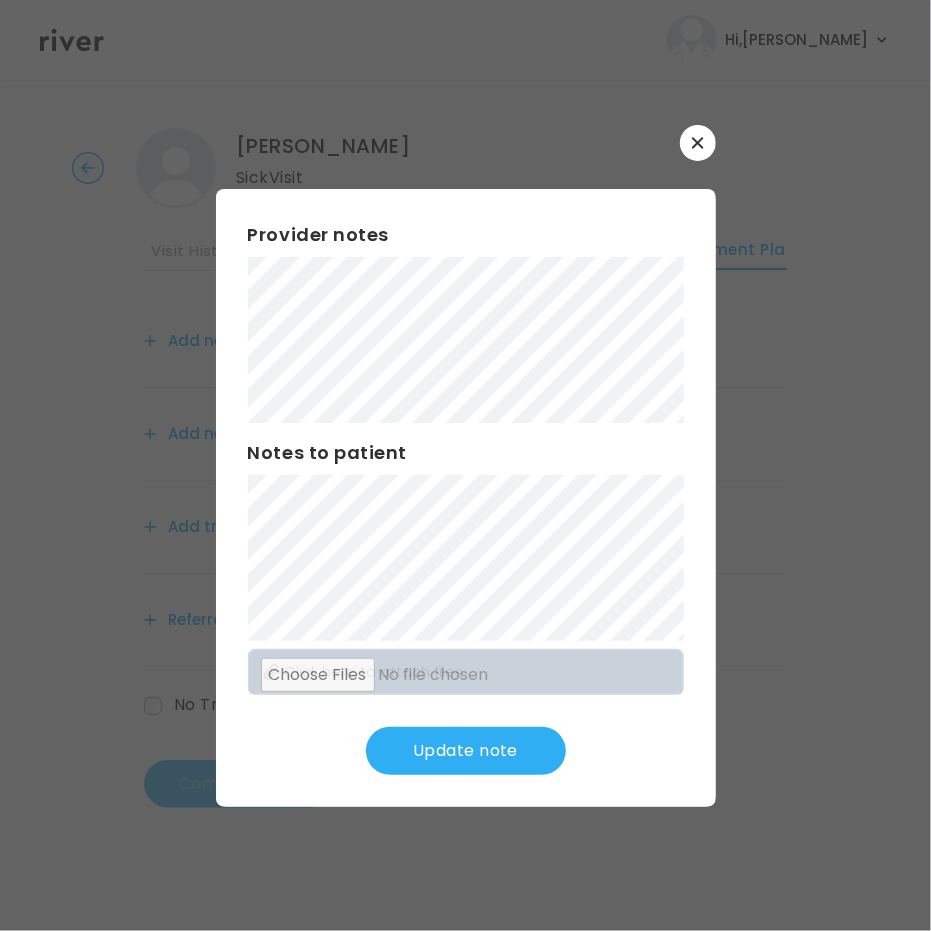click on "Update note" at bounding box center (466, 751) 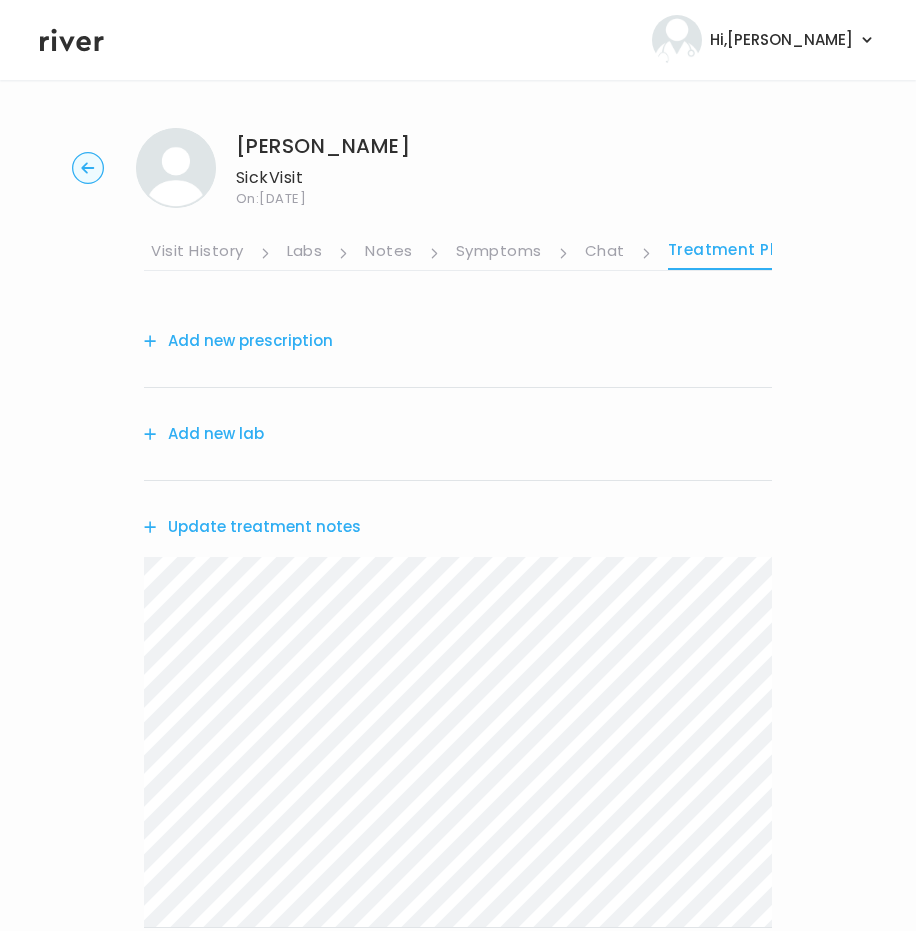 click on "Add new prescription" at bounding box center [238, 341] 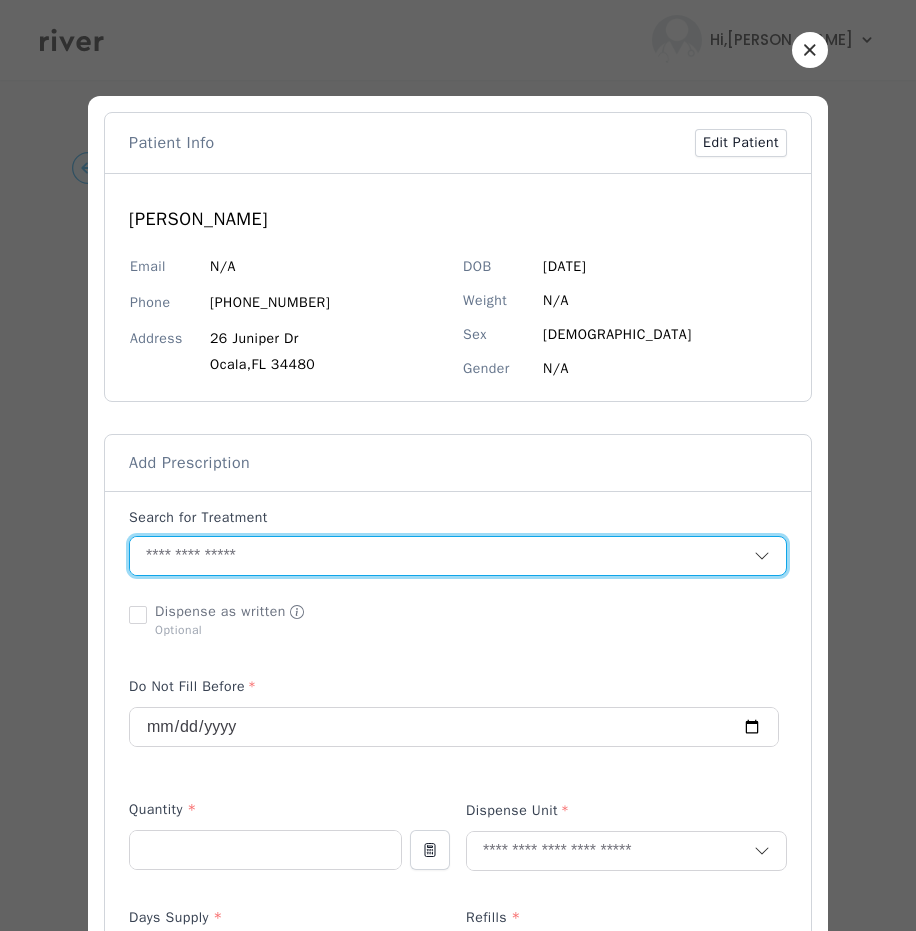 click at bounding box center [442, 556] 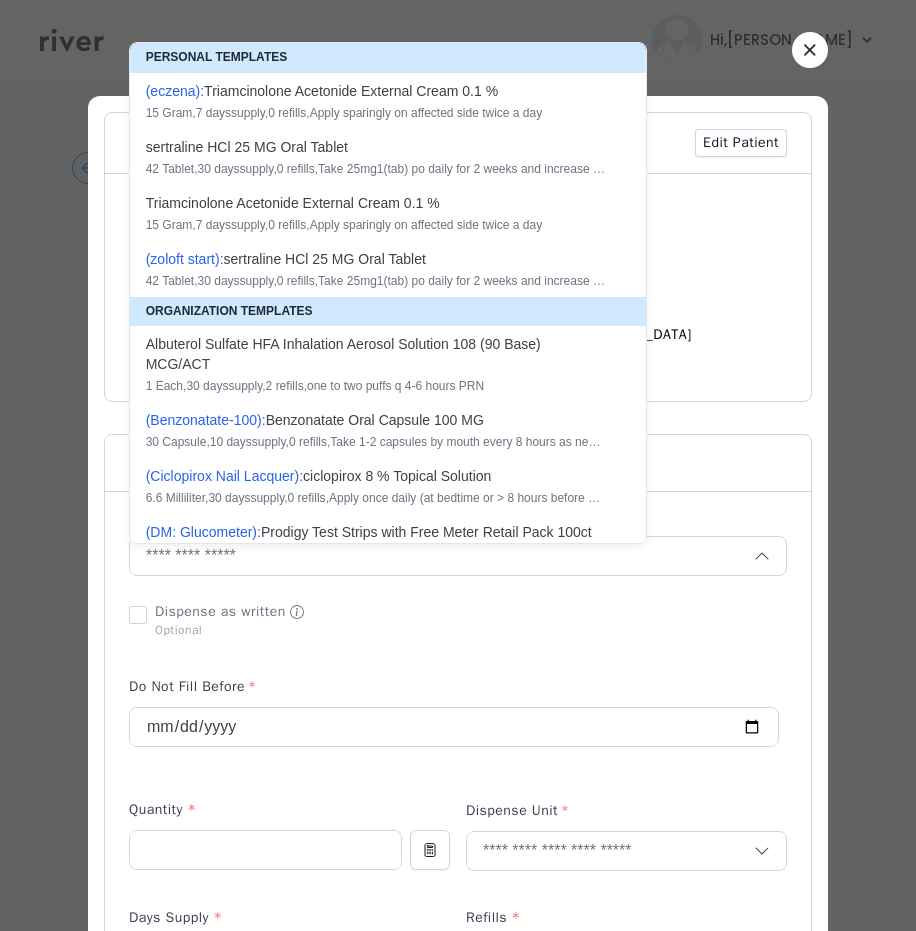 click on "( B e n z o n a t a t e - 1 0 0 ):  B e n z o n a t a t e   O r a l   C a p s u l e   1 0 0   M G" at bounding box center (376, 420) 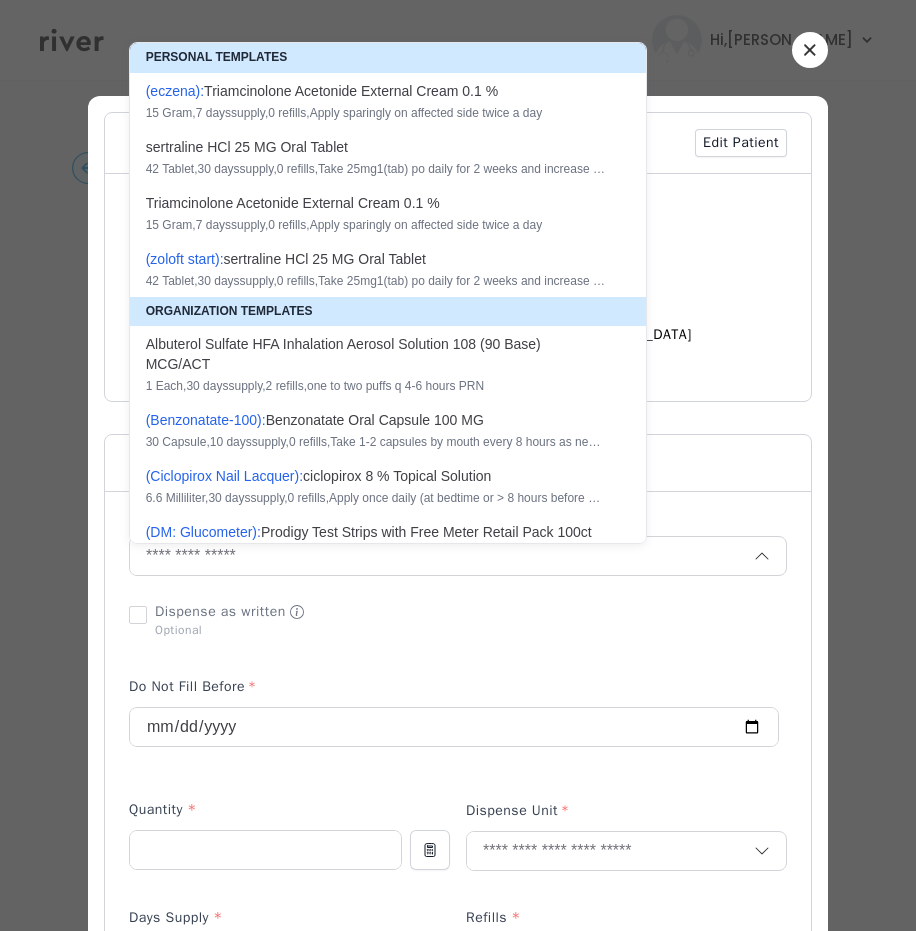 type on "**********" 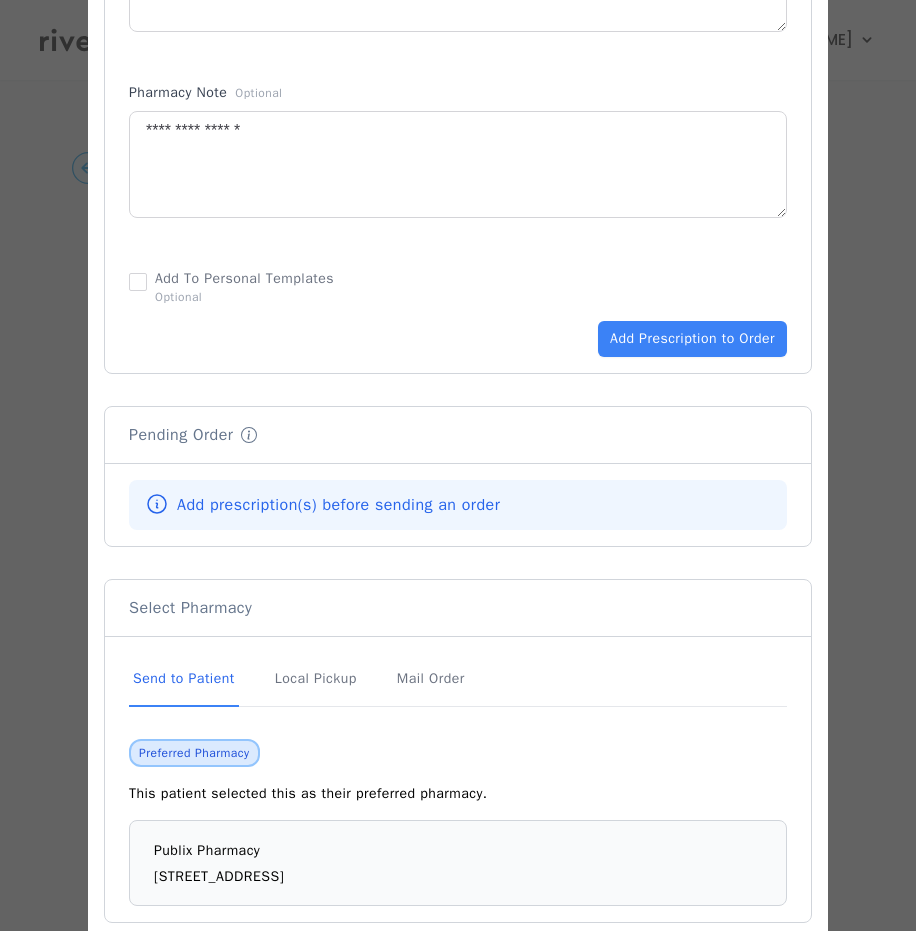 scroll, scrollTop: 1170, scrollLeft: 0, axis: vertical 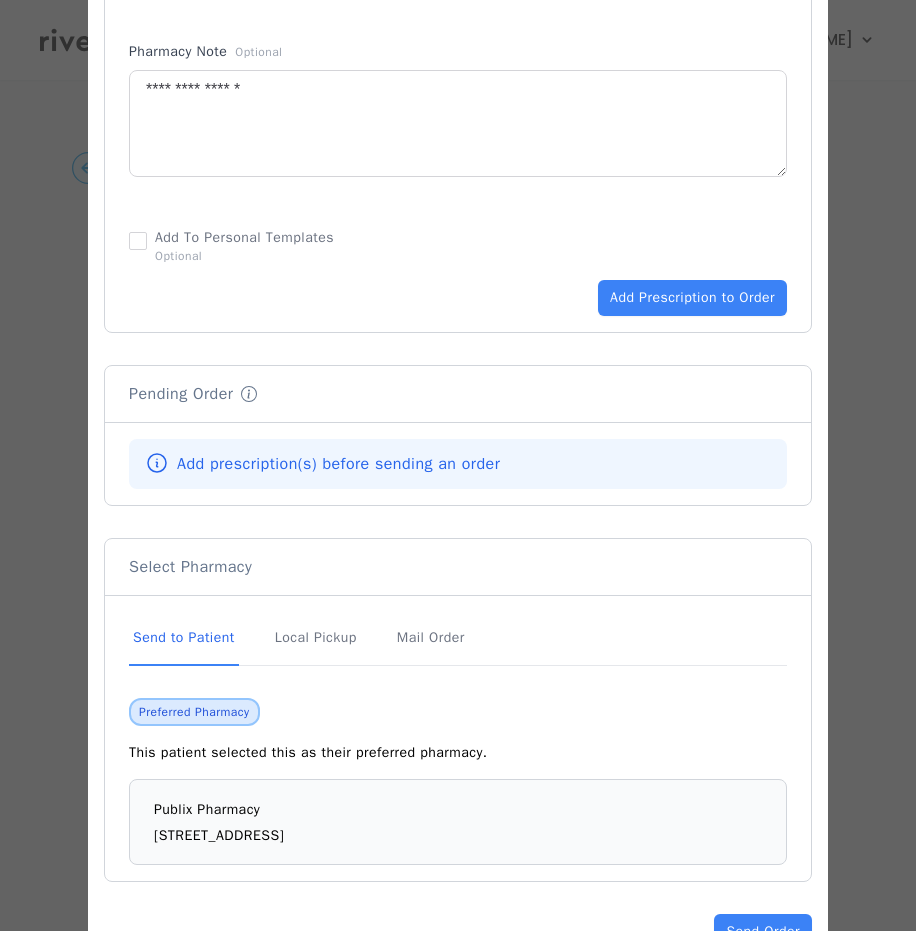 click on "Add Prescription to Order" 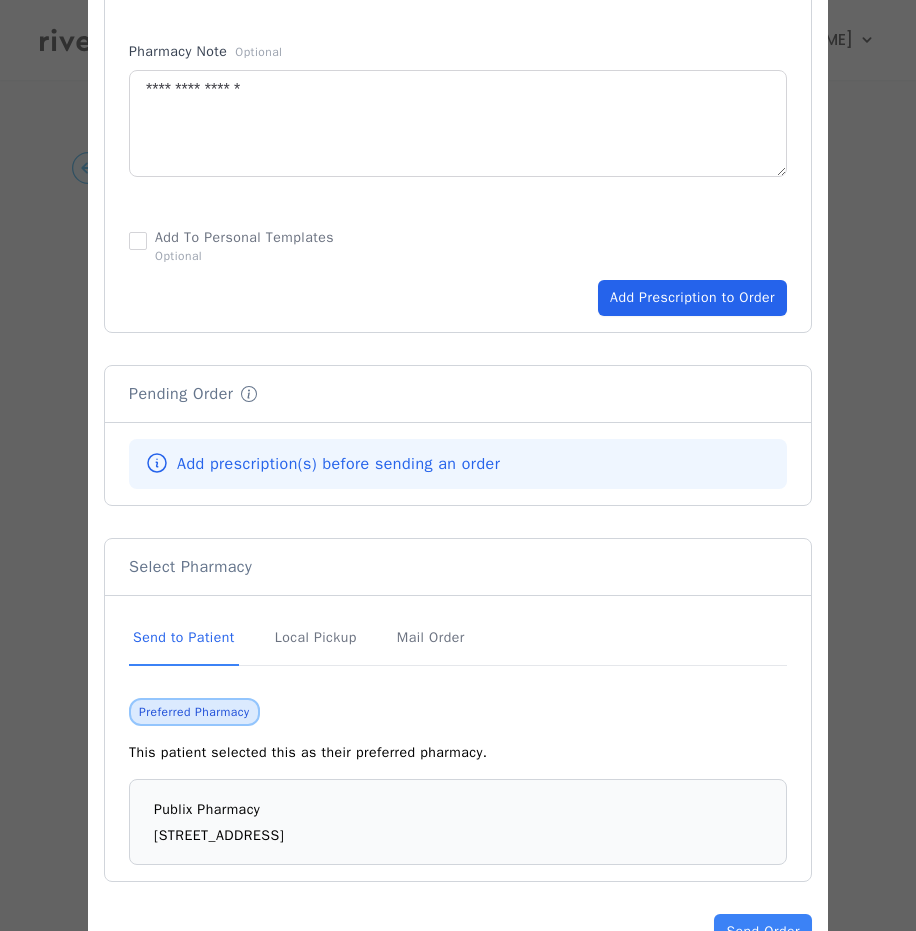 click on "Add Prescription to Order" at bounding box center (692, 298) 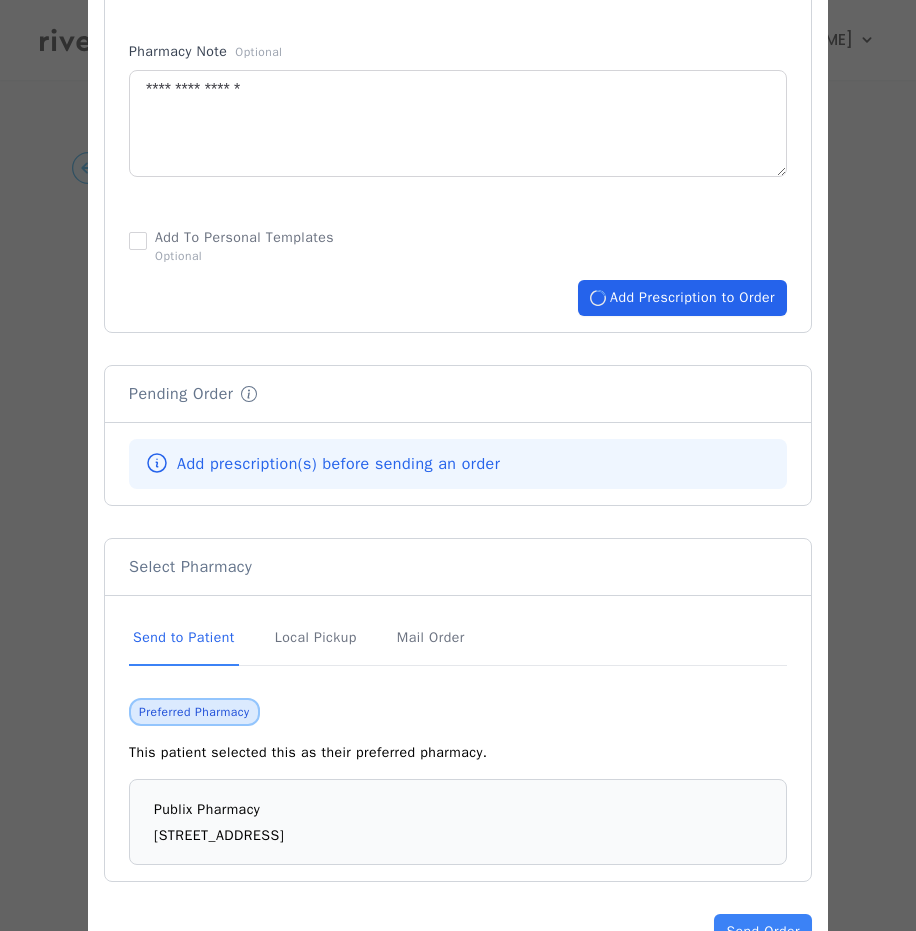 type 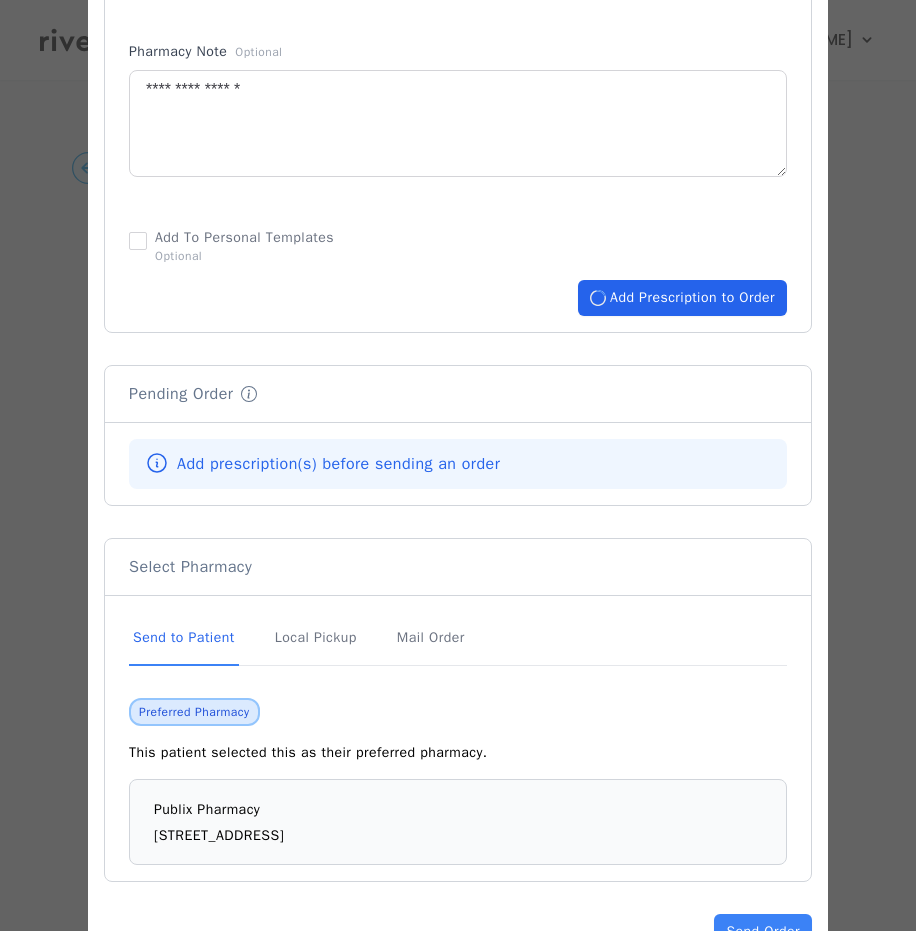 type 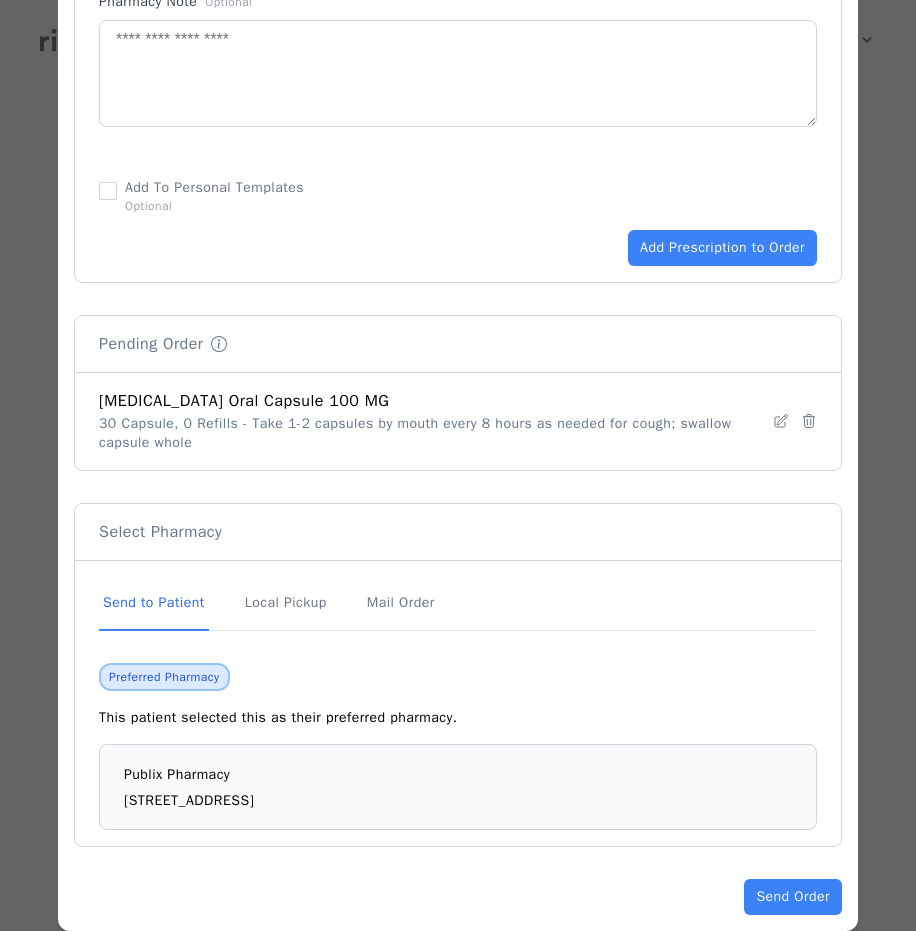scroll, scrollTop: 1247, scrollLeft: 0, axis: vertical 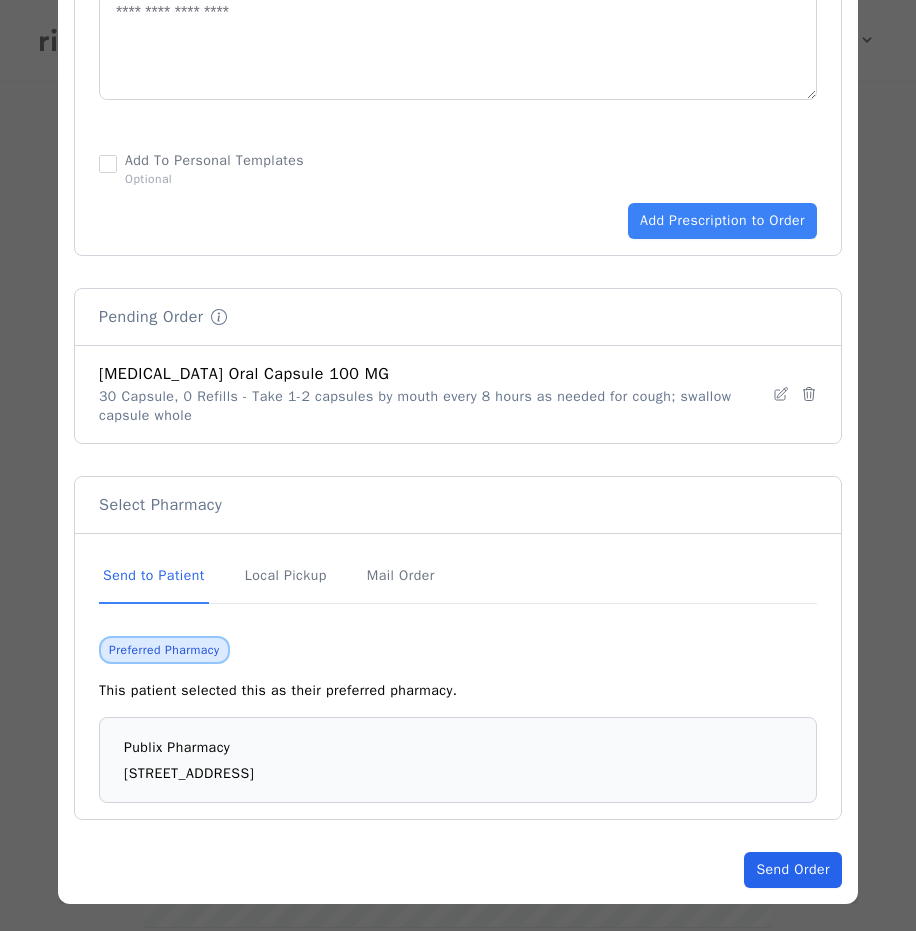 click on "Send Order" 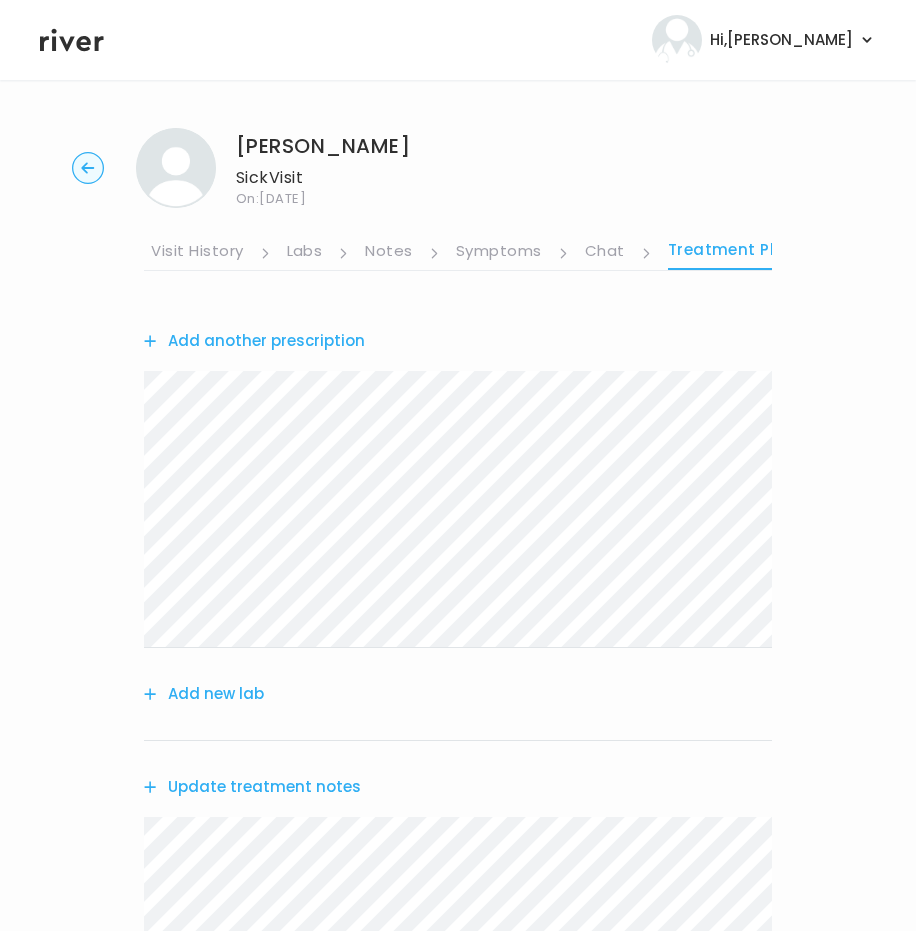 scroll, scrollTop: 536, scrollLeft: 0, axis: vertical 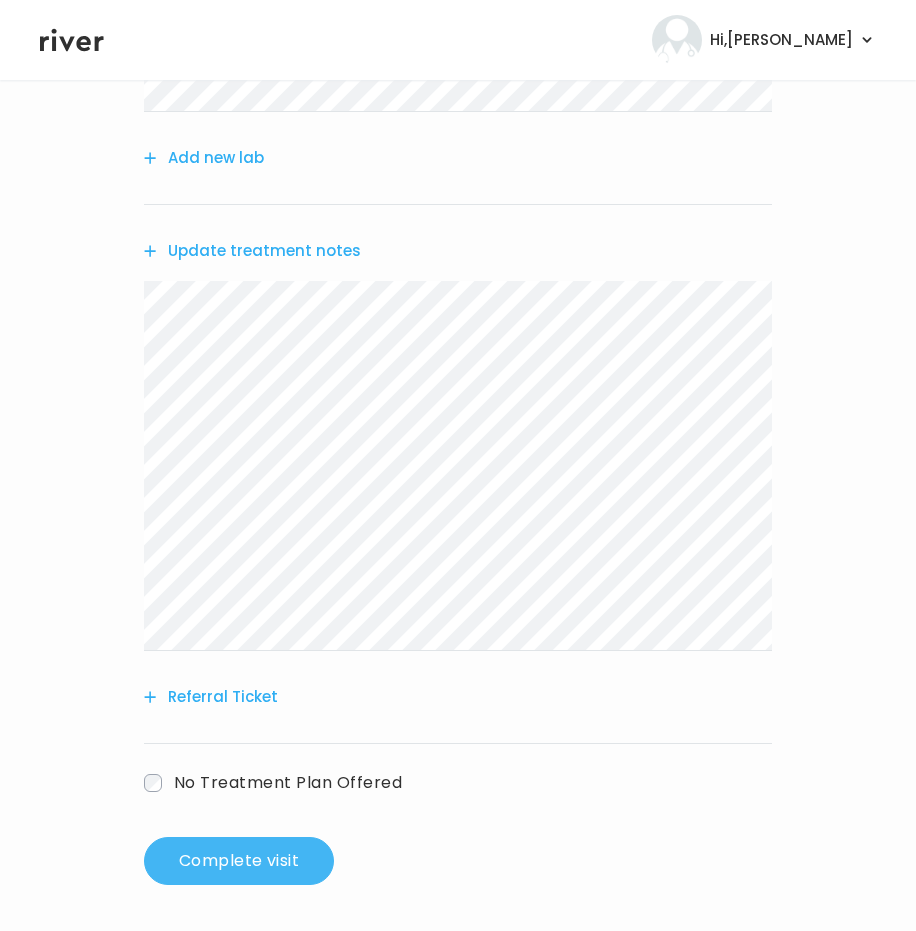 click on "Complete visit" at bounding box center (239, 861) 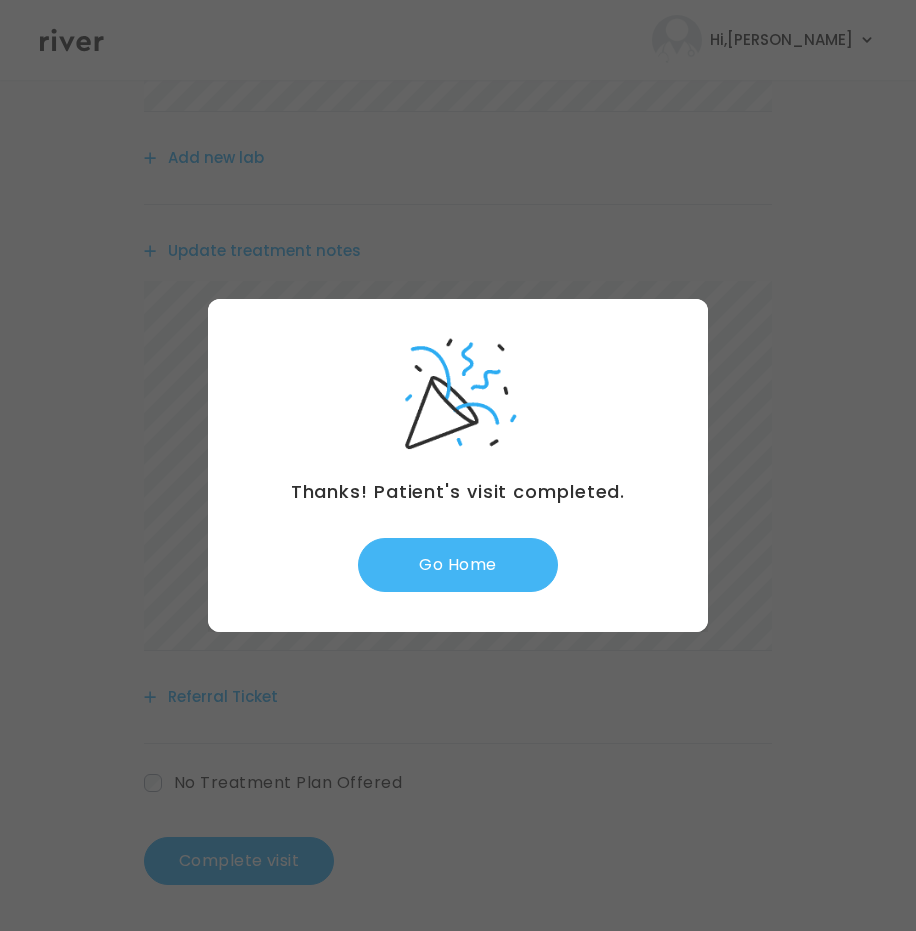 click on "Go Home" at bounding box center (458, 565) 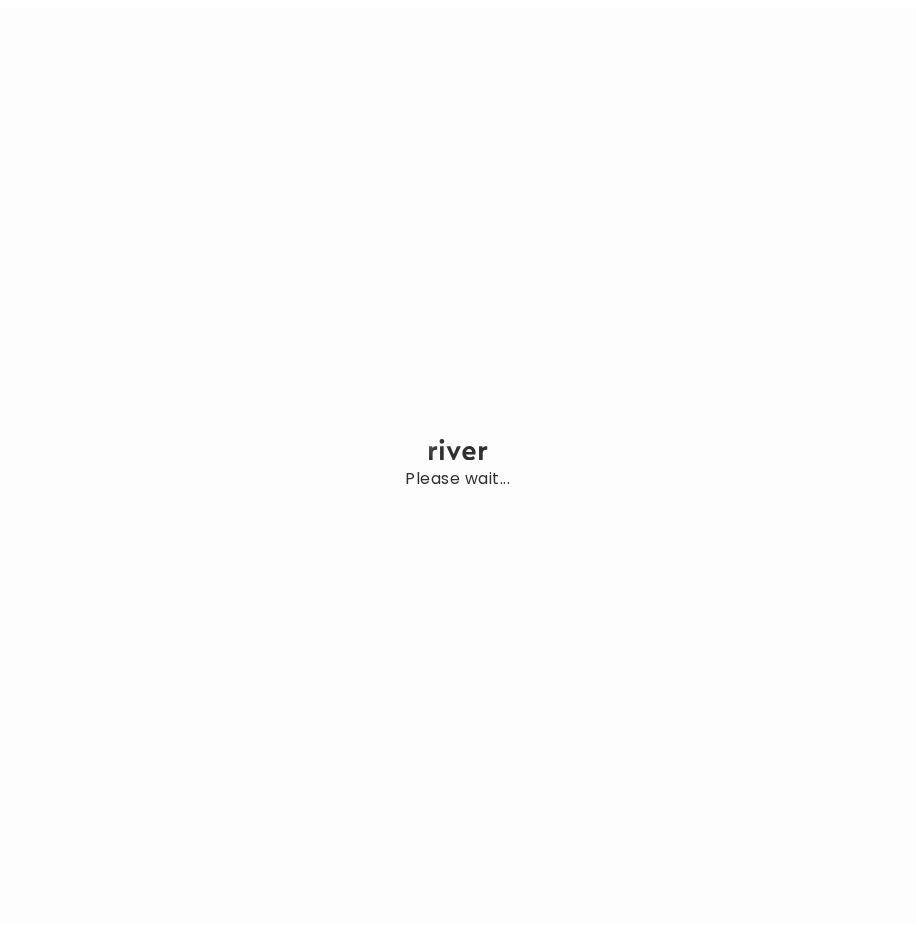 scroll, scrollTop: 0, scrollLeft: 0, axis: both 